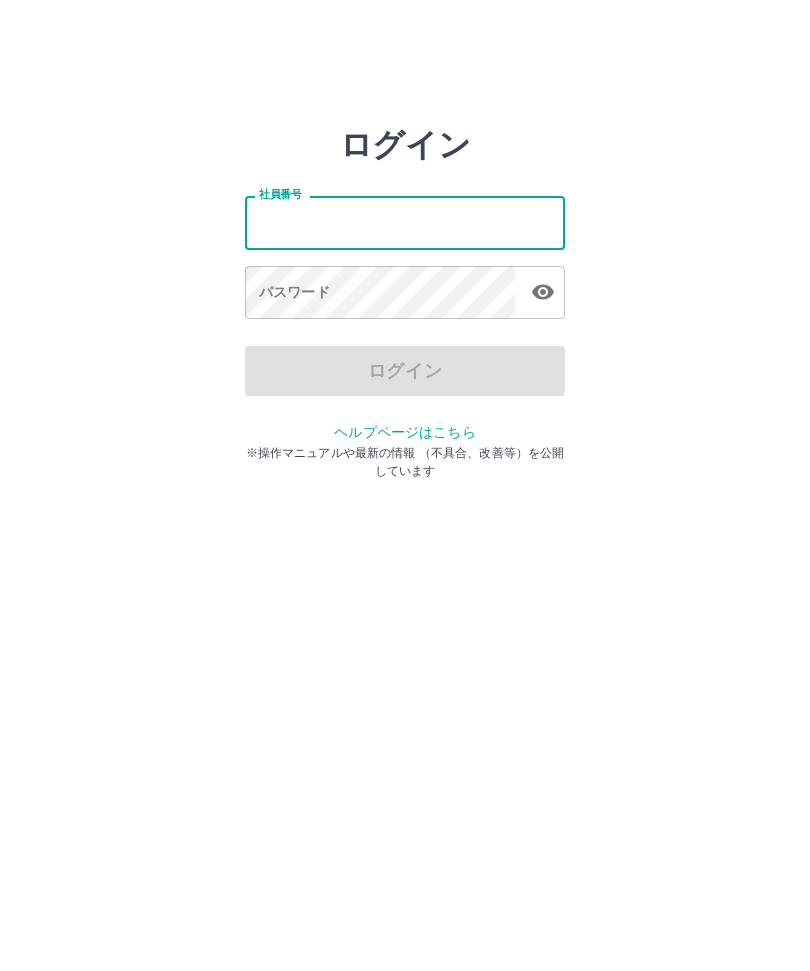 scroll, scrollTop: 0, scrollLeft: 0, axis: both 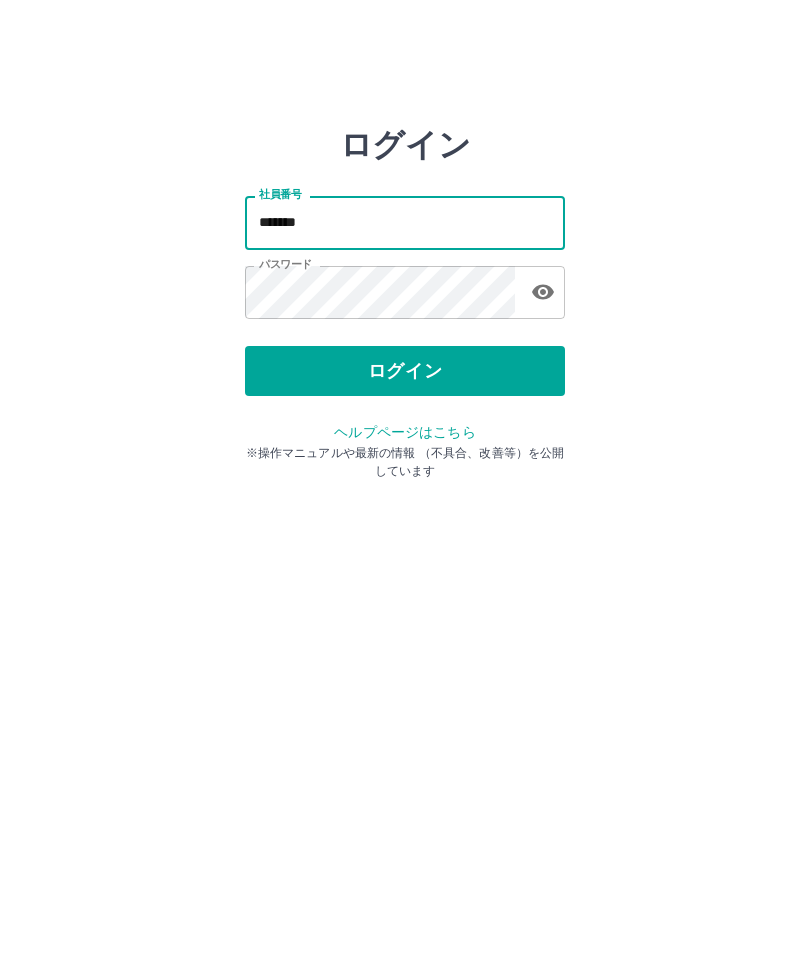 click on "*******" at bounding box center (405, 222) 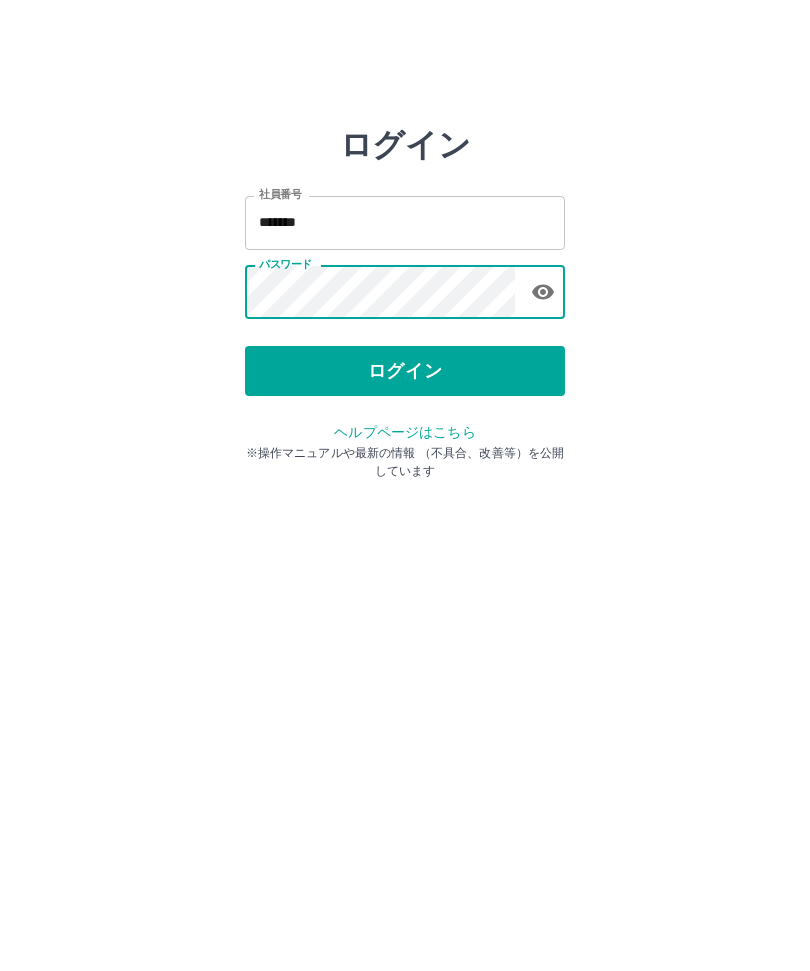 click on "ログイン" at bounding box center [405, 371] 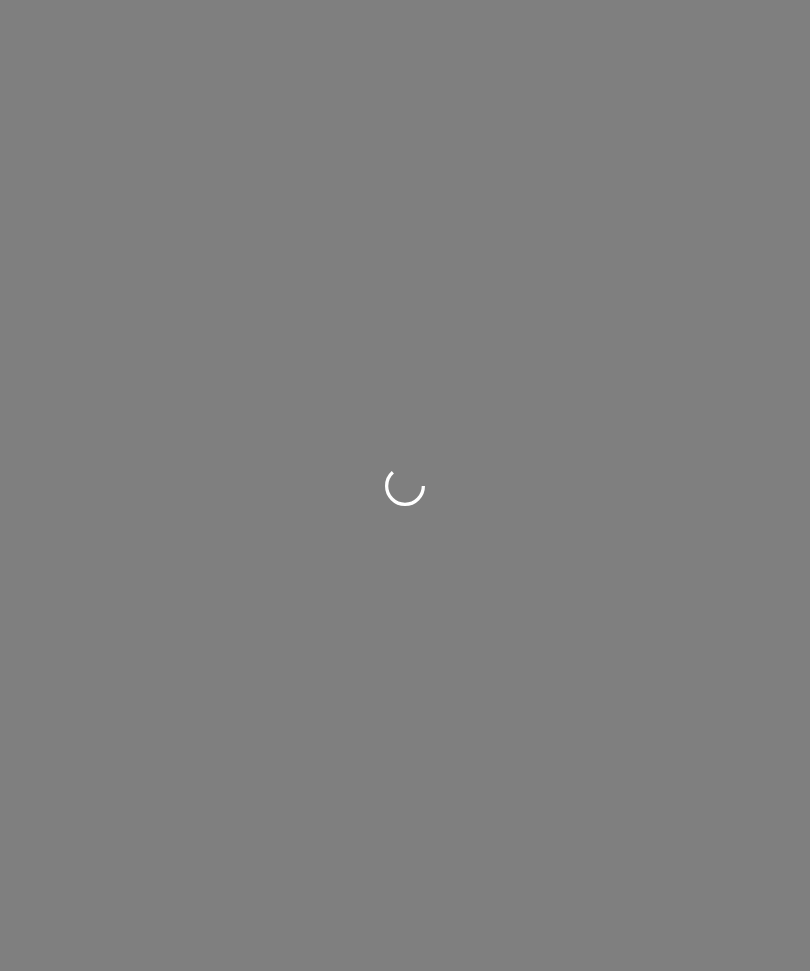 scroll, scrollTop: 0, scrollLeft: 0, axis: both 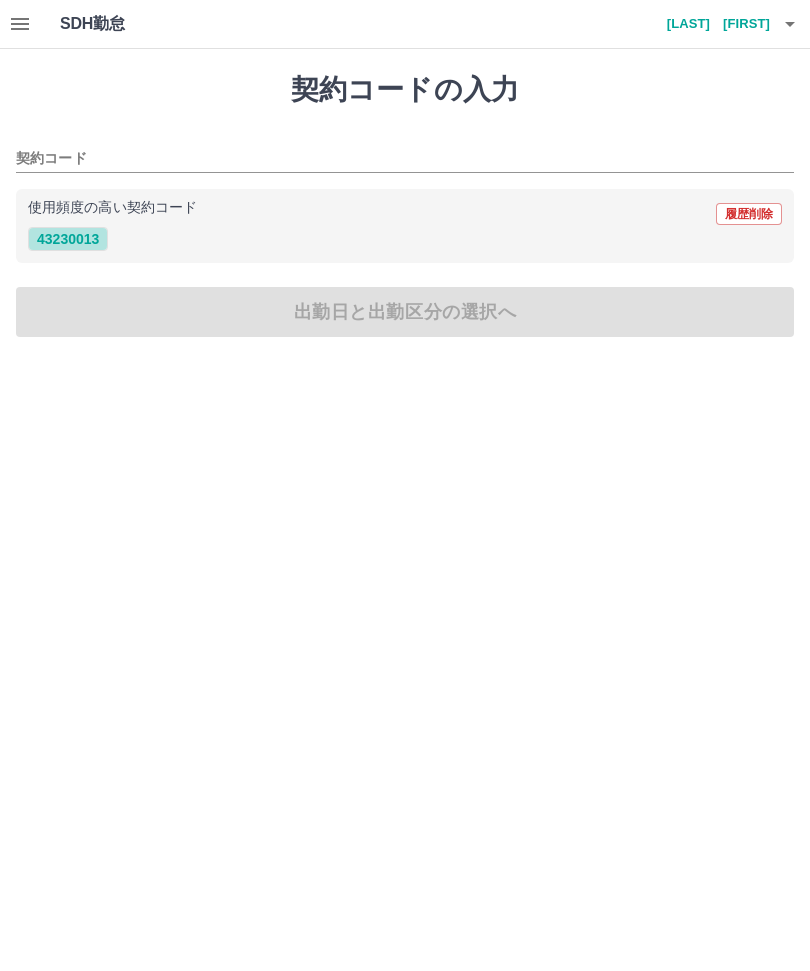 click on "43230013" at bounding box center (68, 239) 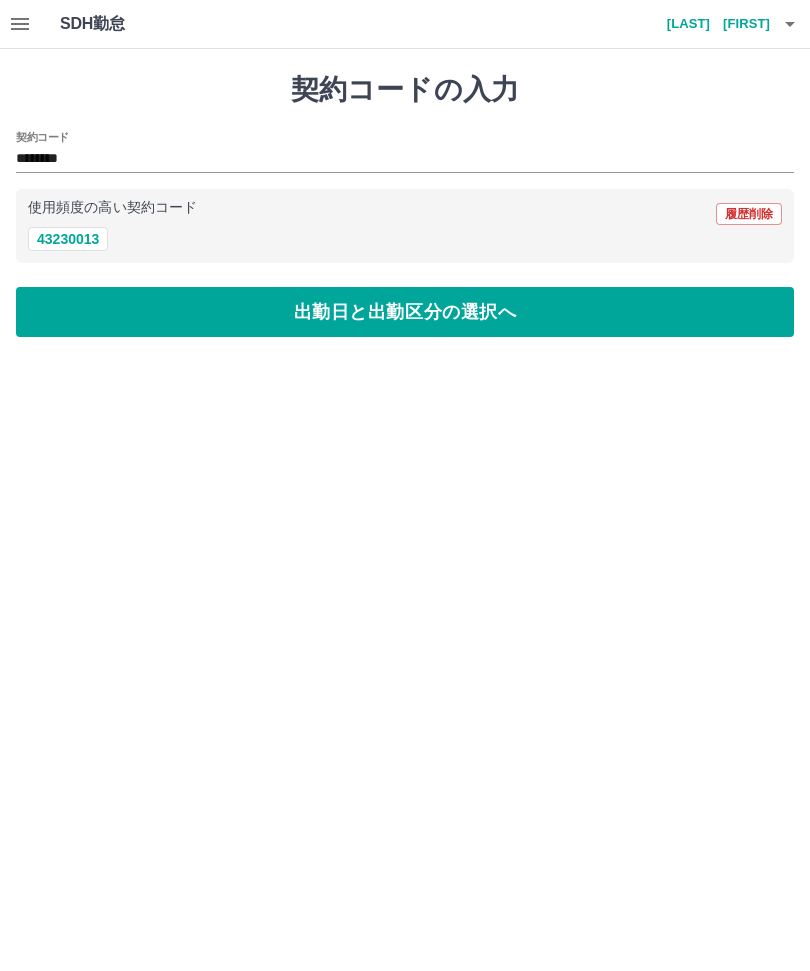 click on "出勤日と出勤区分の選択へ" at bounding box center [405, 312] 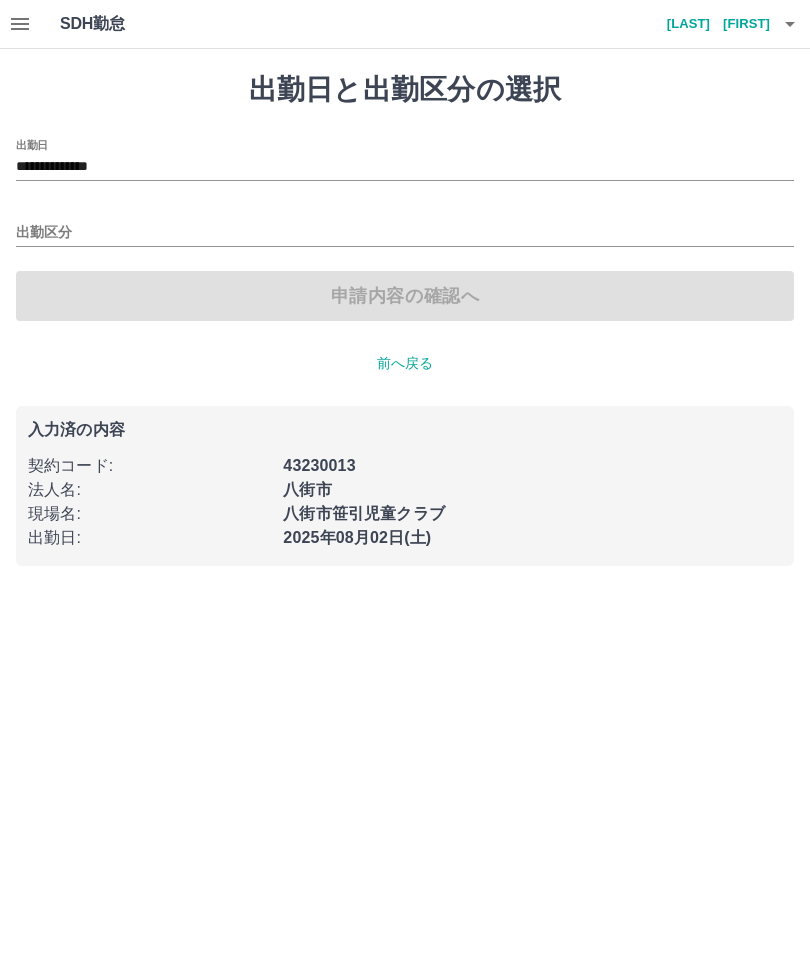 click on "出勤区分" at bounding box center (405, 233) 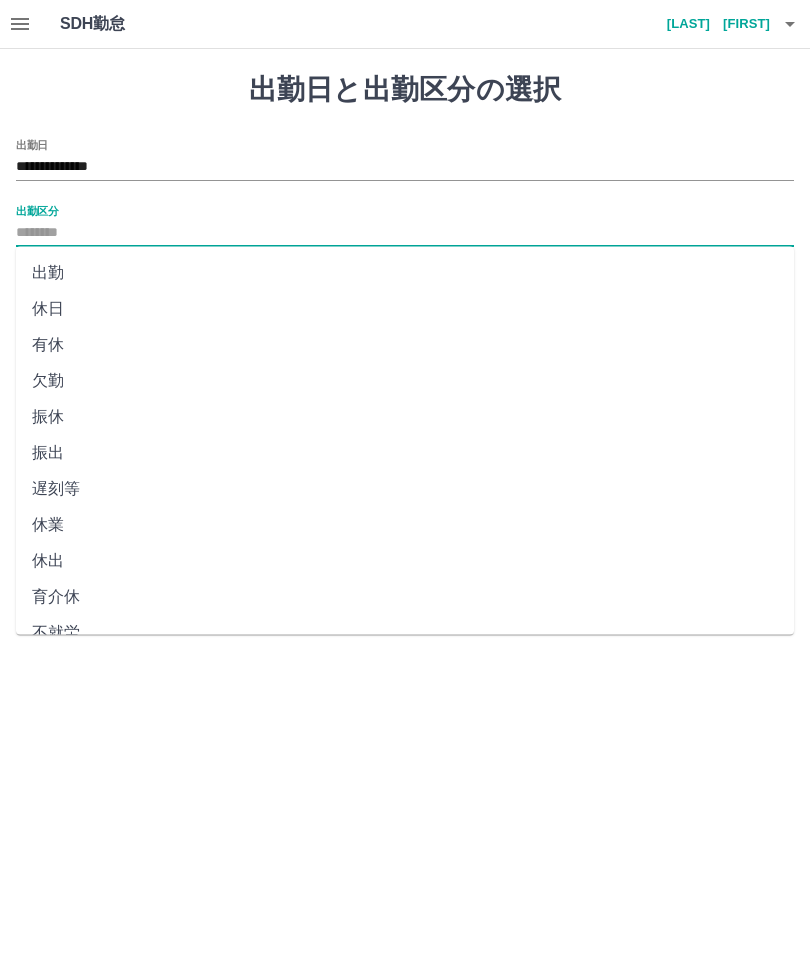 click on "出勤" at bounding box center [405, 273] 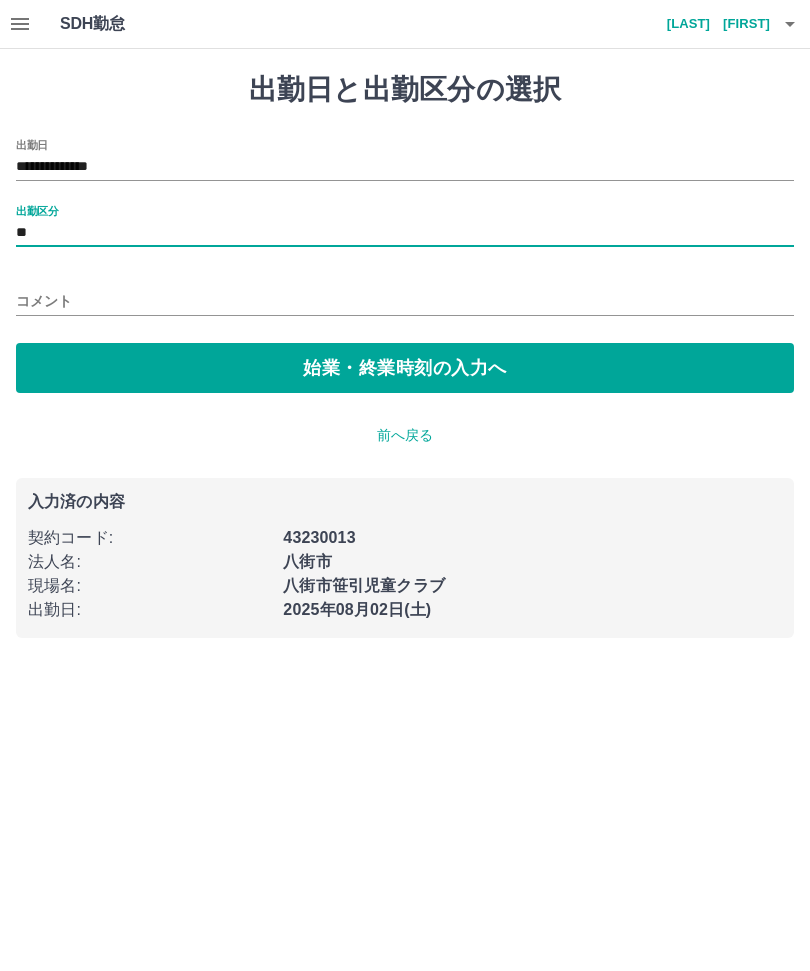 click on "**" at bounding box center (405, 233) 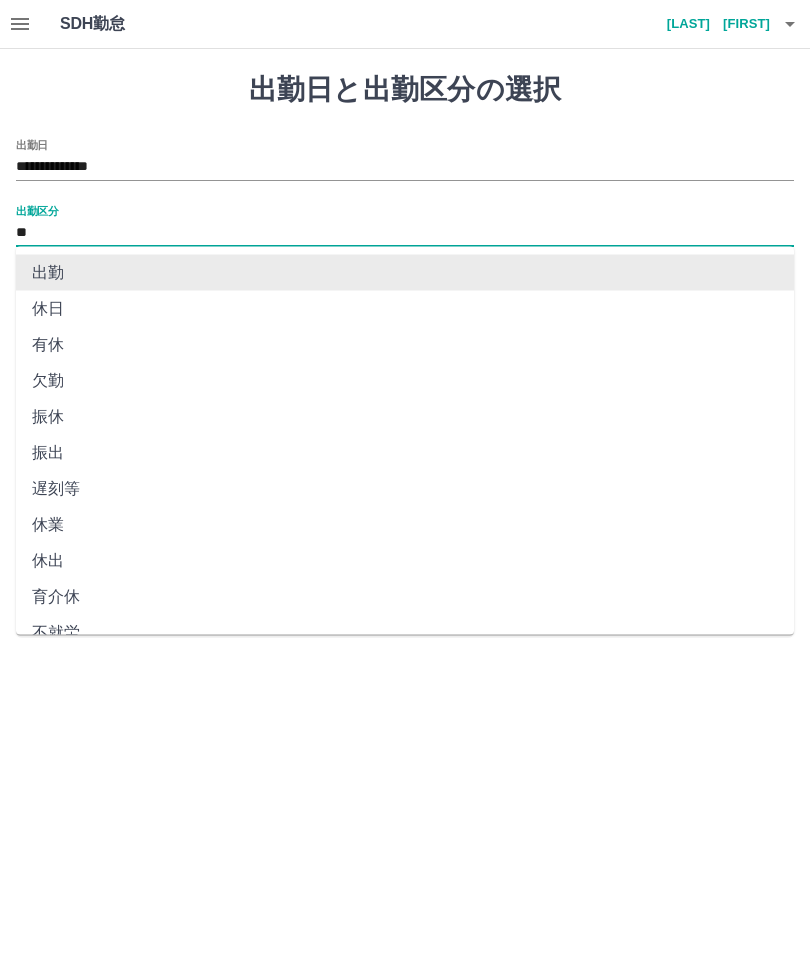 click on "出勤" at bounding box center (405, 273) 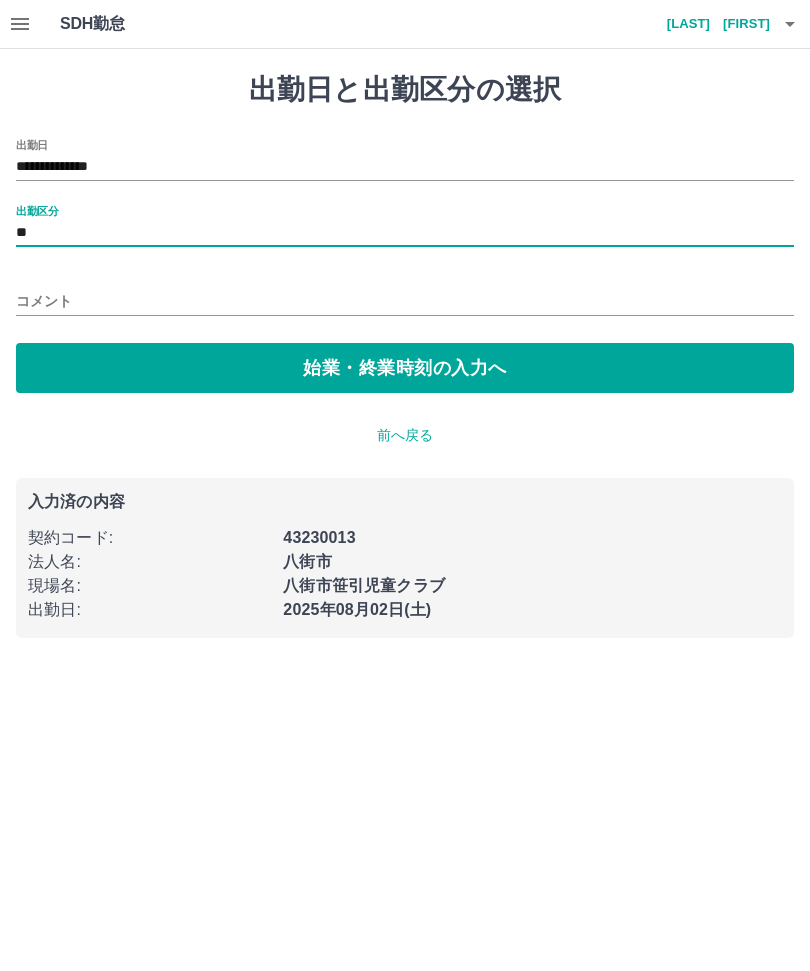 click on "始業・終業時刻の入力へ" at bounding box center [405, 368] 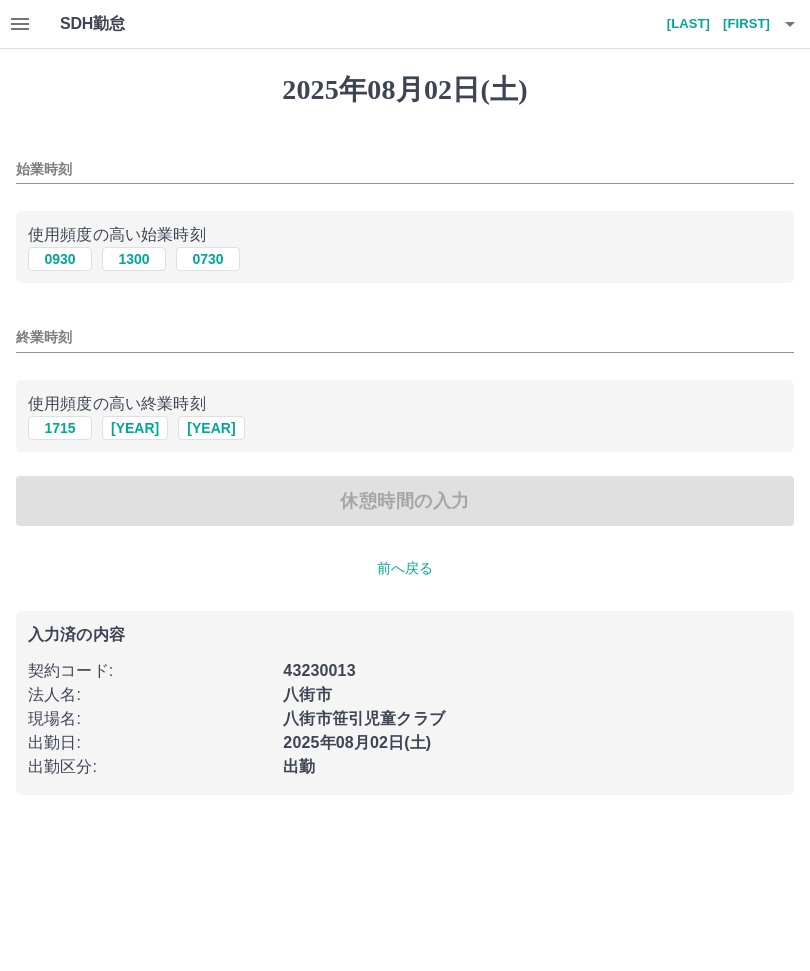 click on "始業時刻" at bounding box center (405, 169) 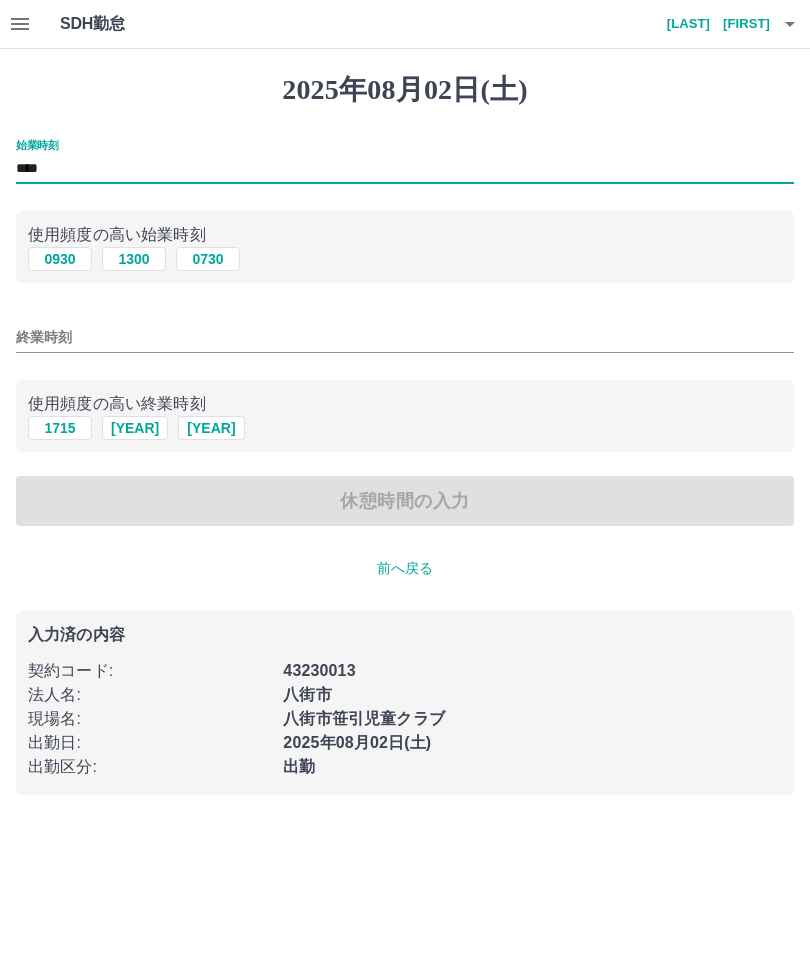type on "****" 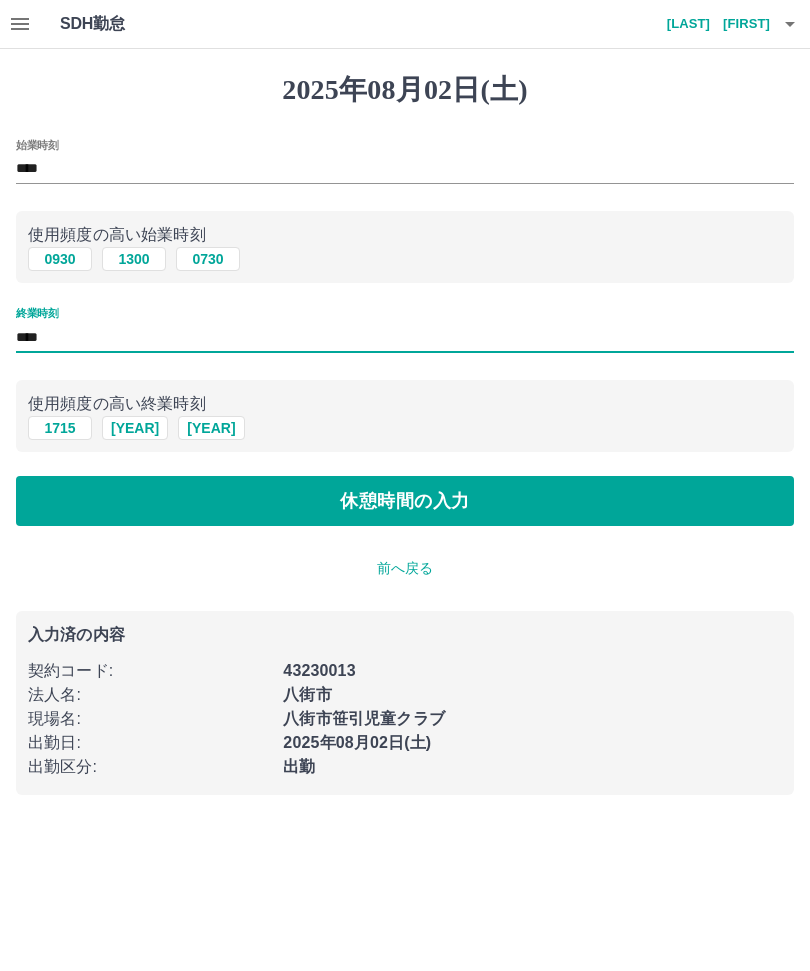 type on "****" 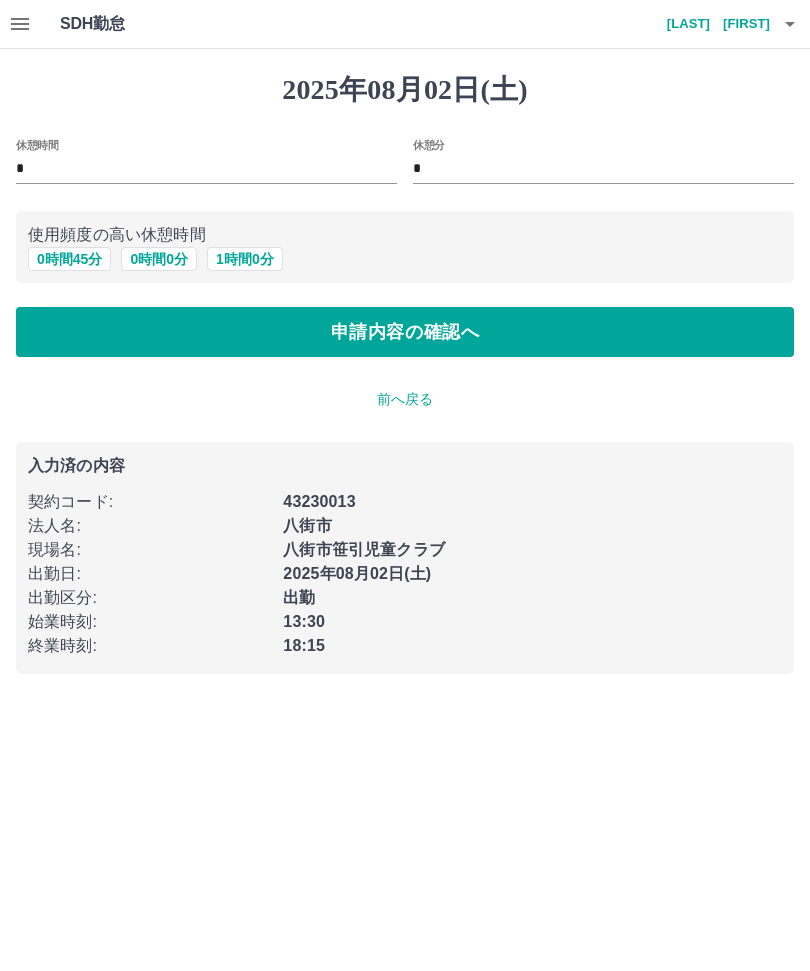 click on "0 時間 0 分" at bounding box center (159, 259) 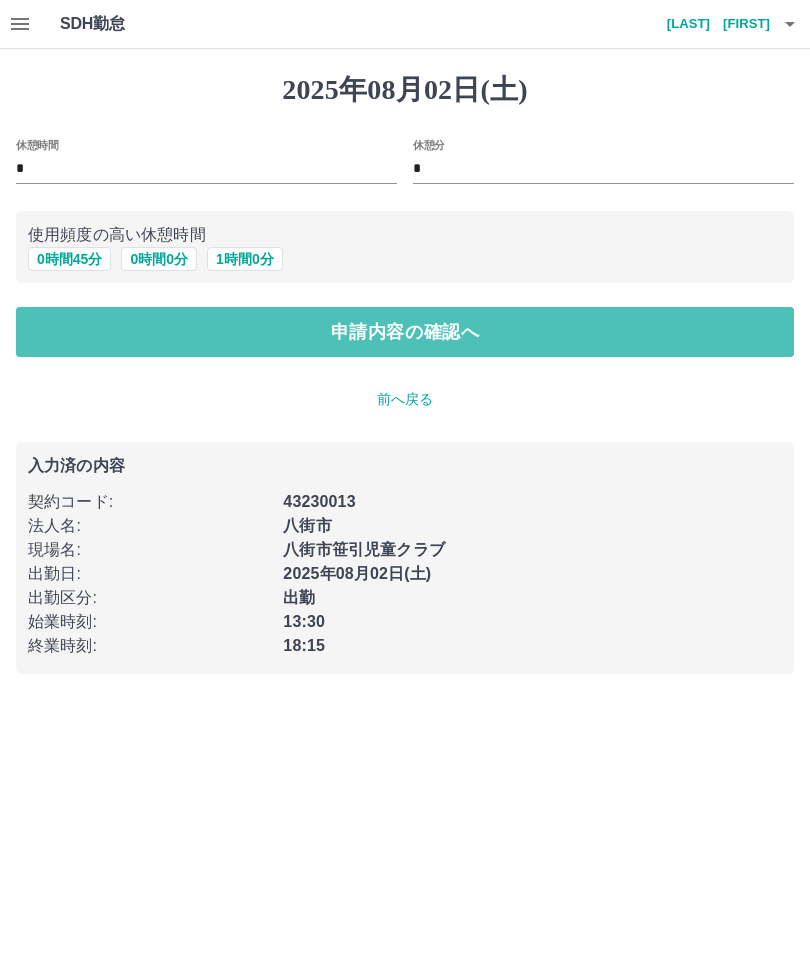 click on "申請内容の確認へ" at bounding box center [405, 332] 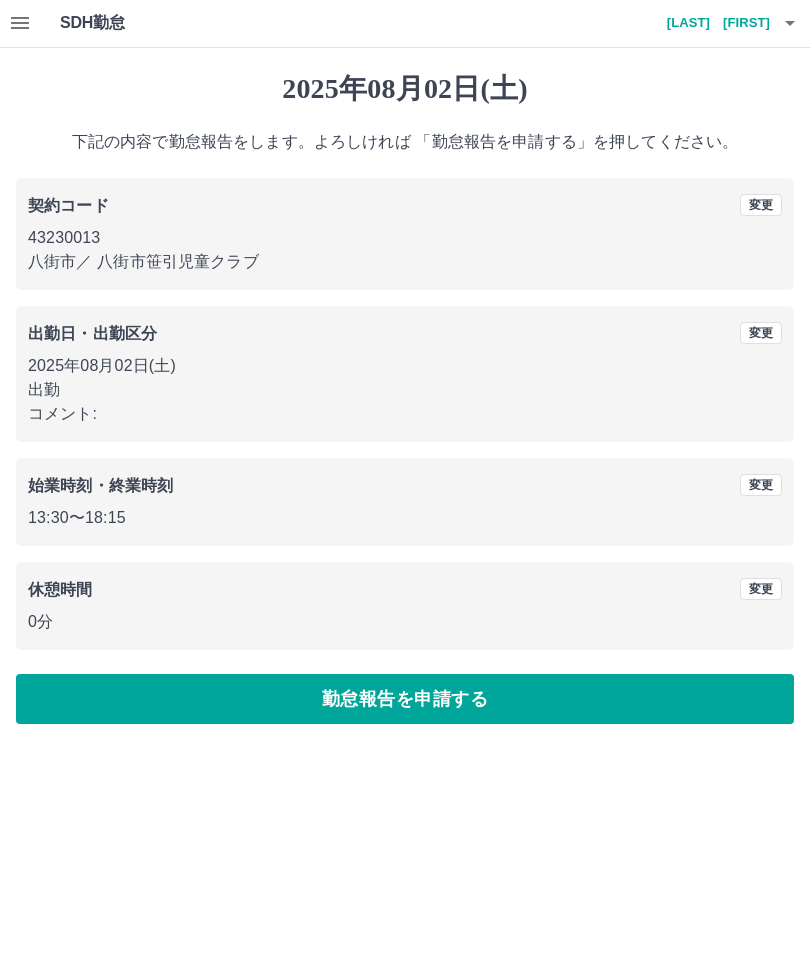 click on "勤怠報告を申請する" at bounding box center [405, 700] 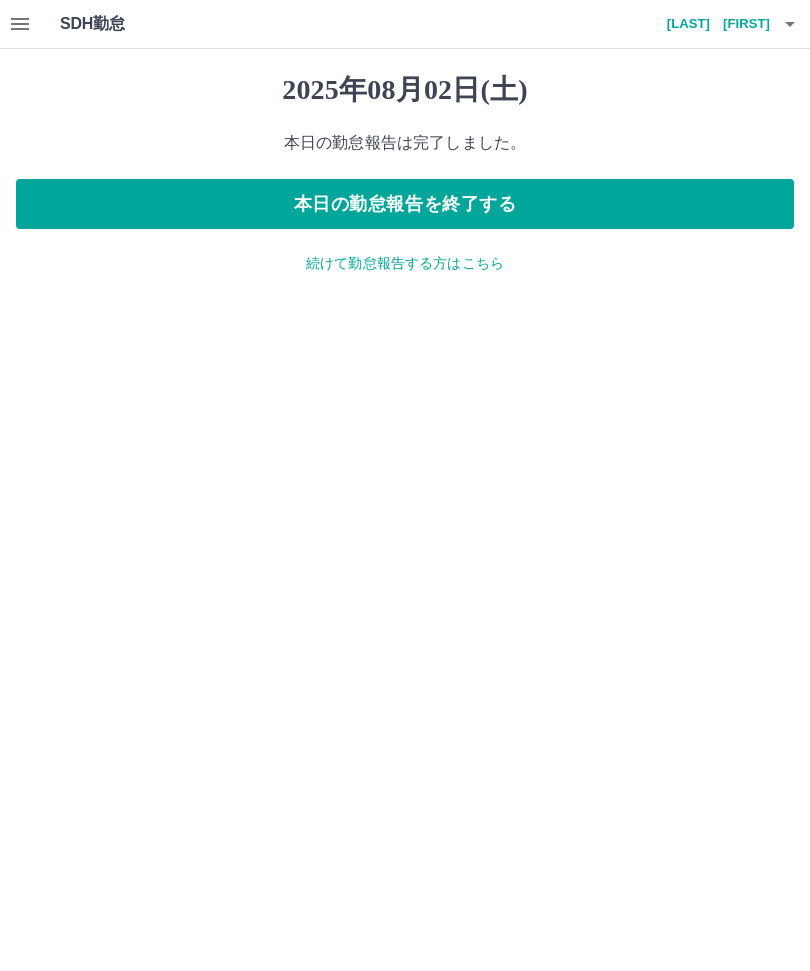 click on "本日の勤怠報告を終了する" at bounding box center (405, 204) 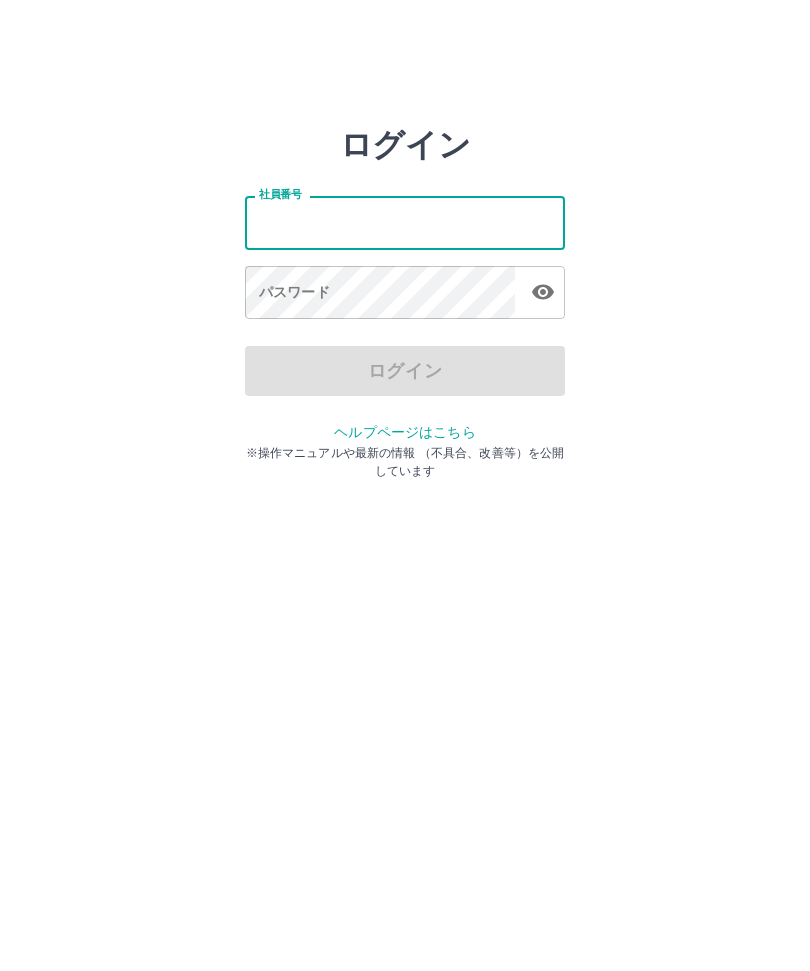 scroll, scrollTop: 0, scrollLeft: 0, axis: both 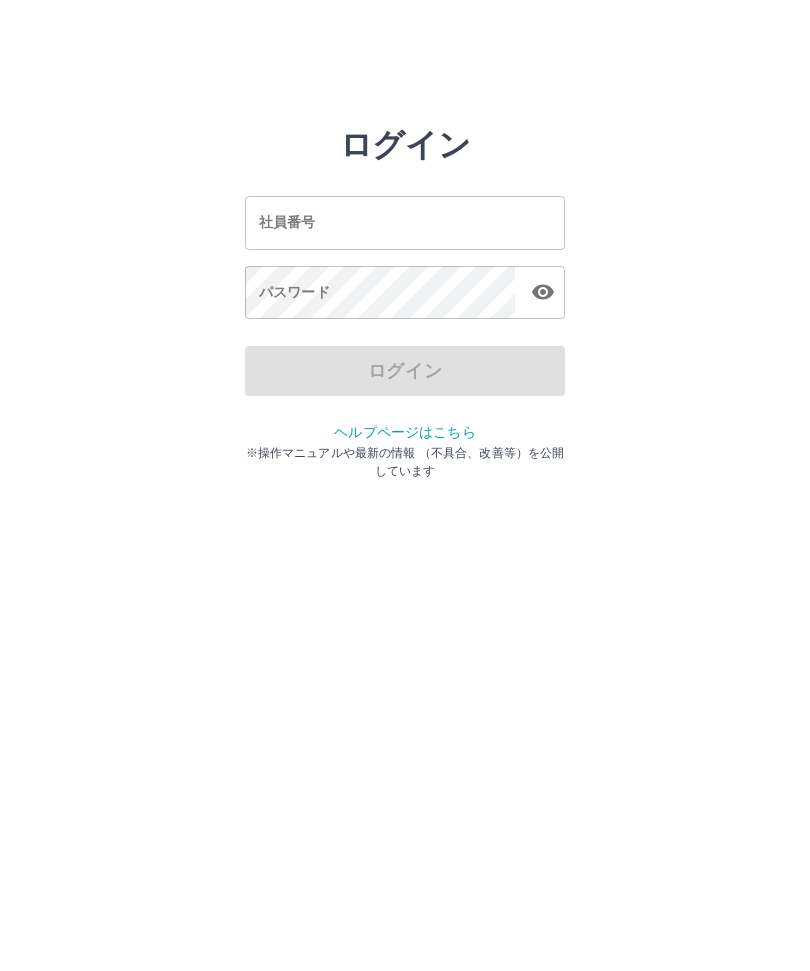 click on "社員番号" at bounding box center (405, 222) 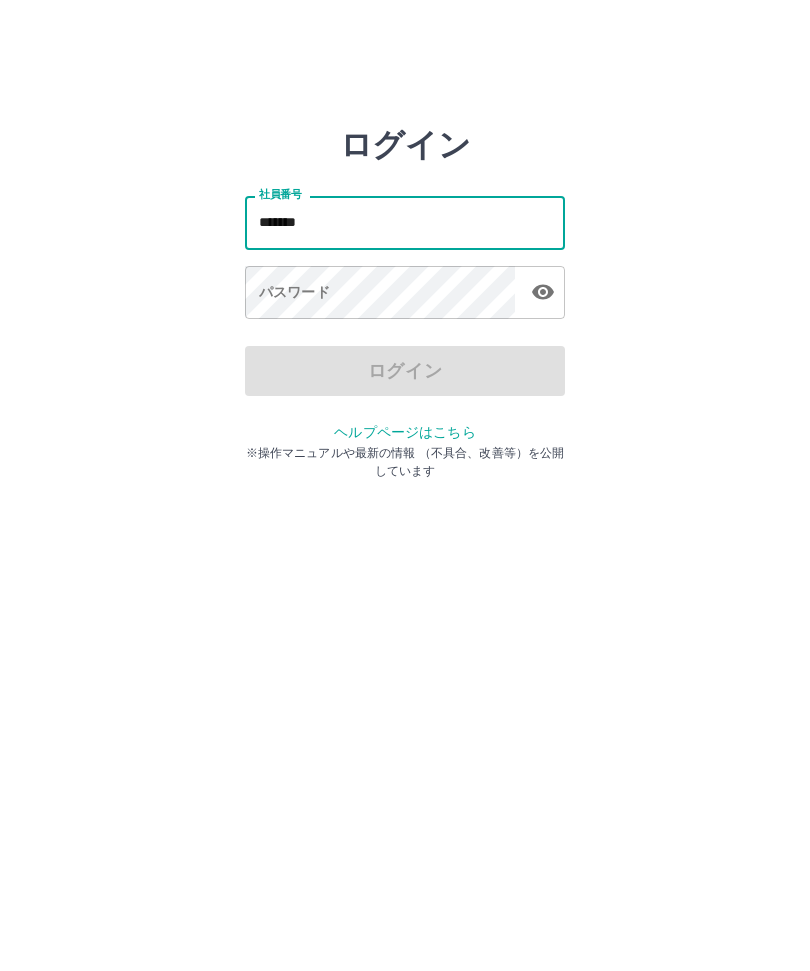 type on "*******" 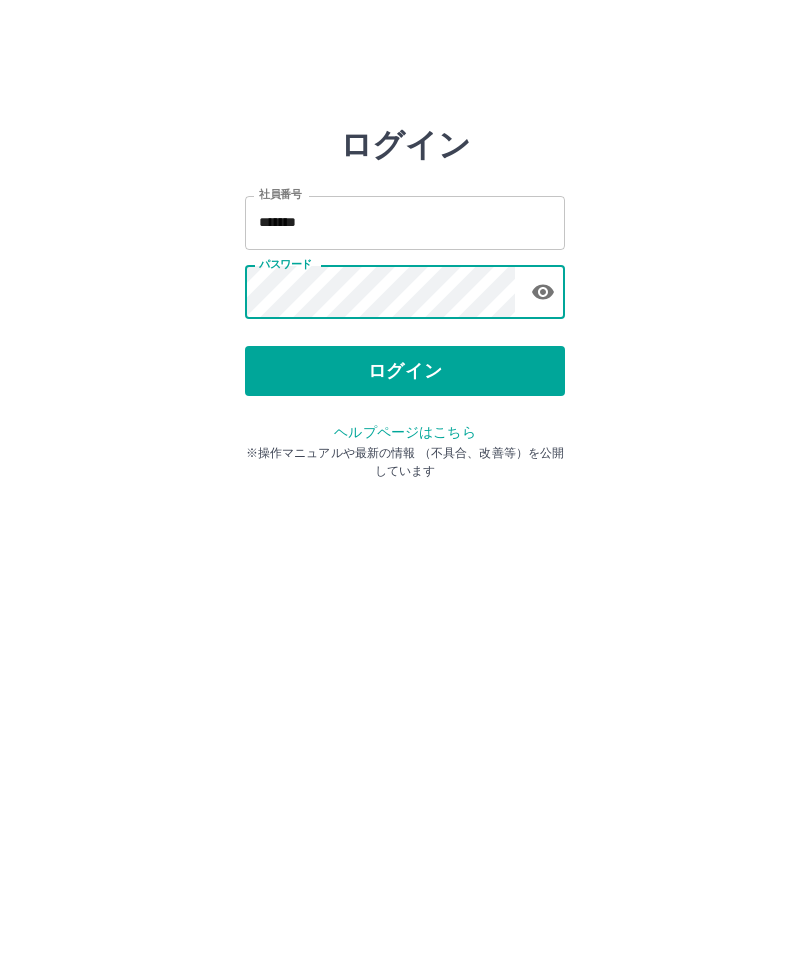 click on "ログイン" at bounding box center (405, 371) 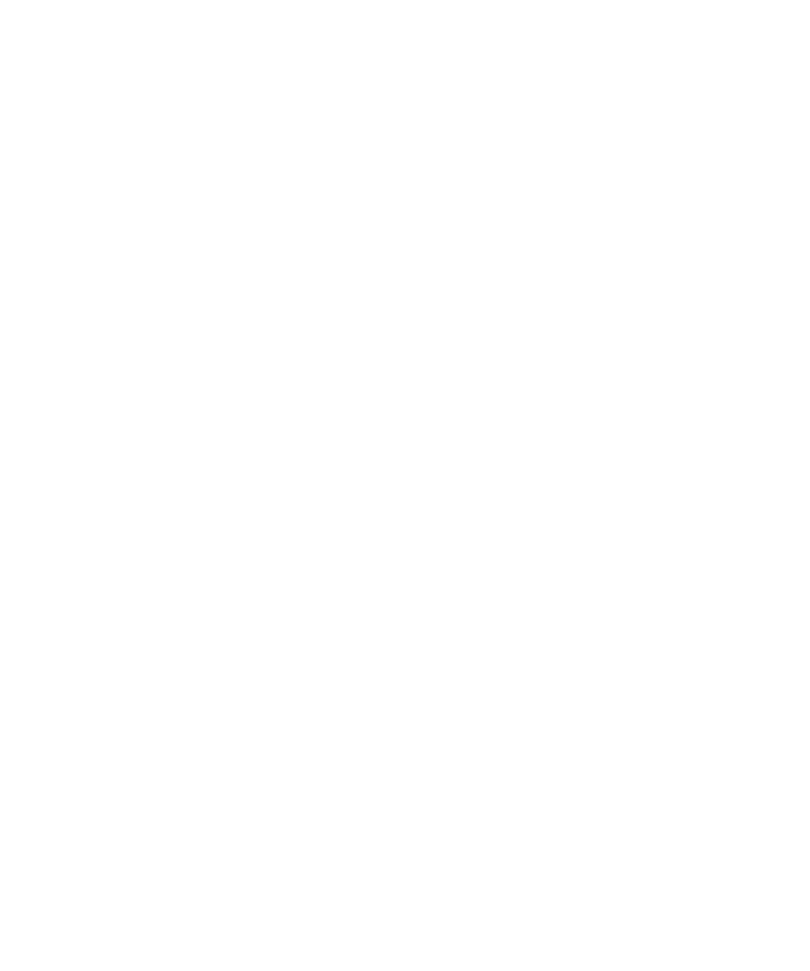 scroll, scrollTop: 0, scrollLeft: 0, axis: both 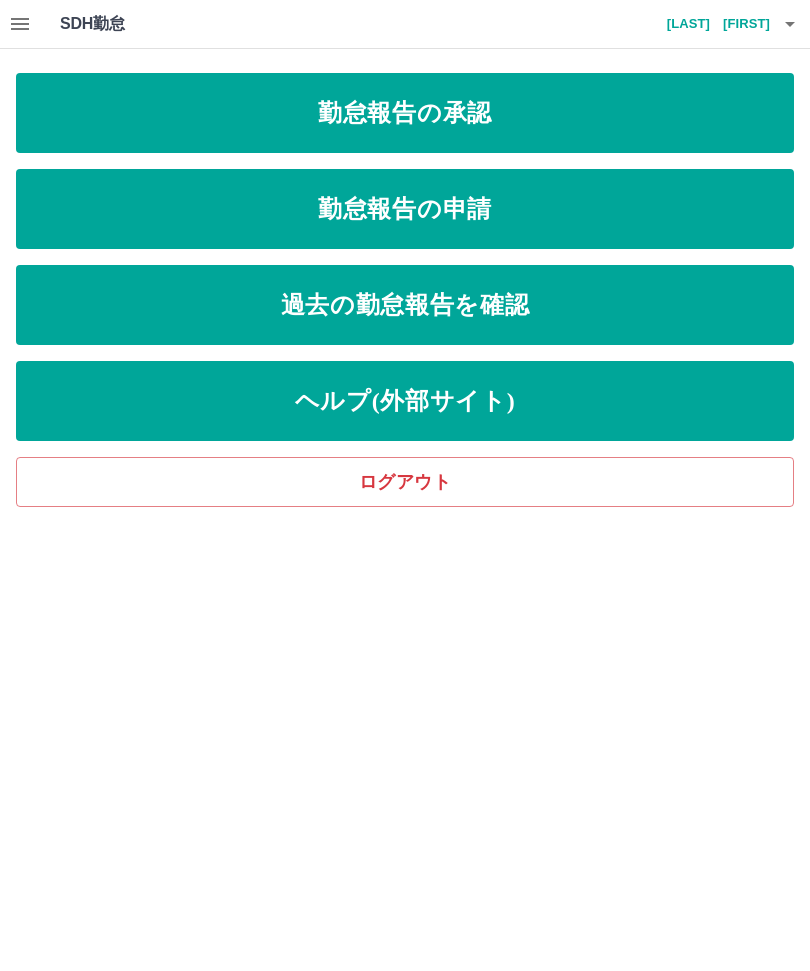 click on "勤怠報告の申請" at bounding box center (405, 209) 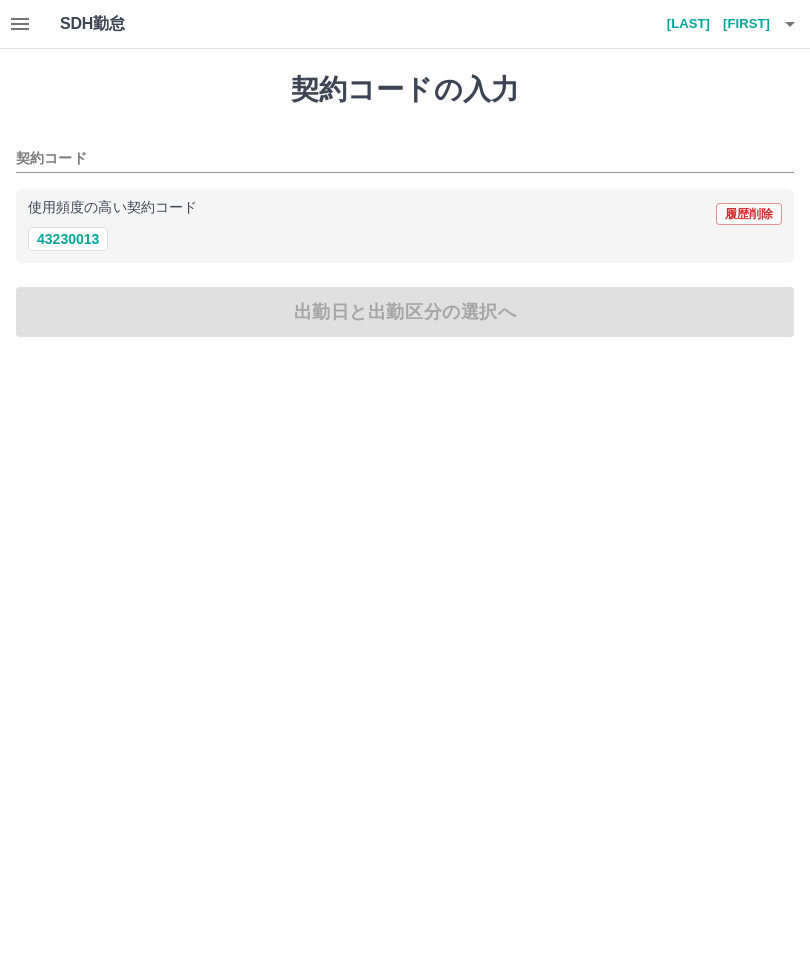click on "43230013" at bounding box center (68, 239) 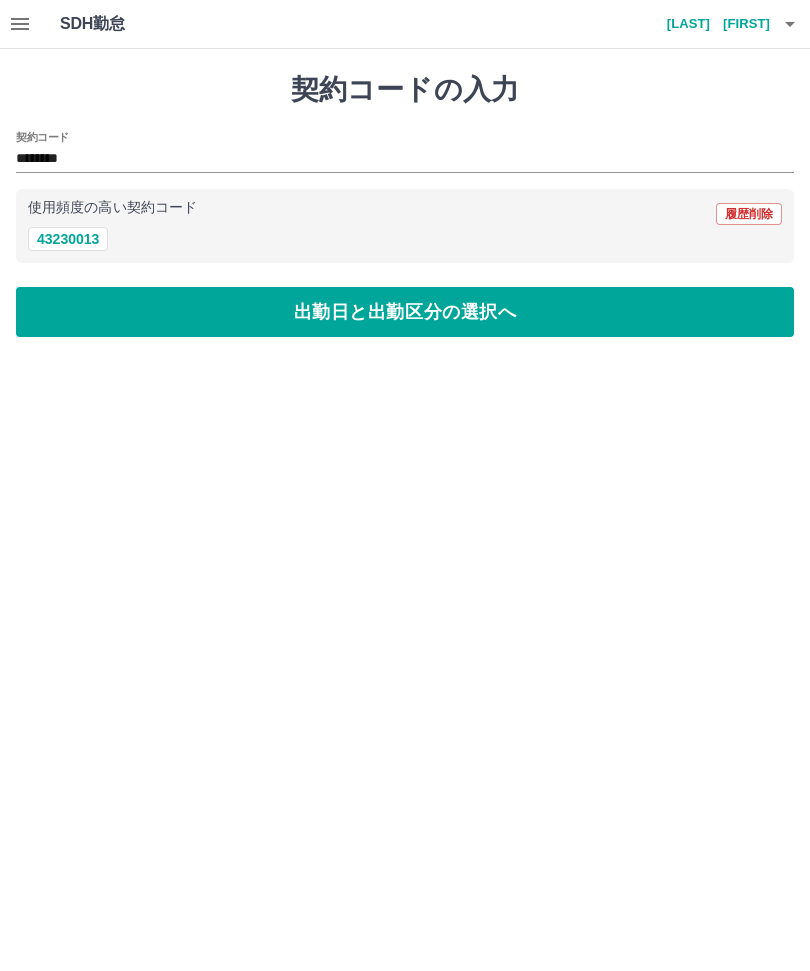 click on "出勤日と出勤区分の選択へ" at bounding box center (405, 312) 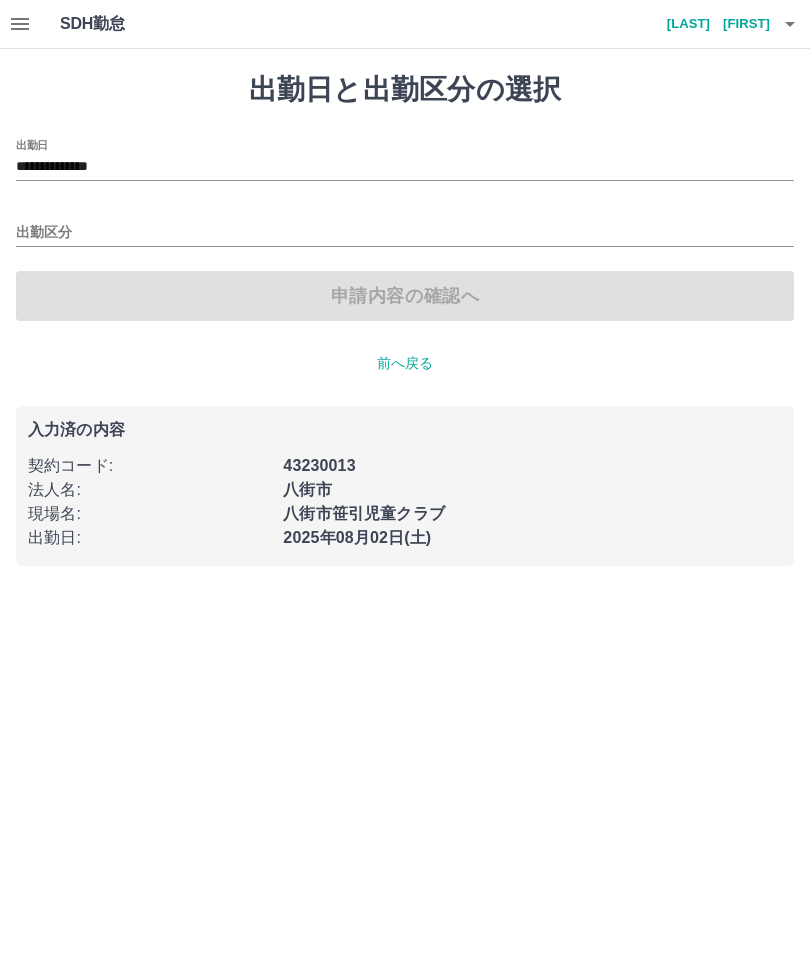 click on "出勤区分" at bounding box center [405, 233] 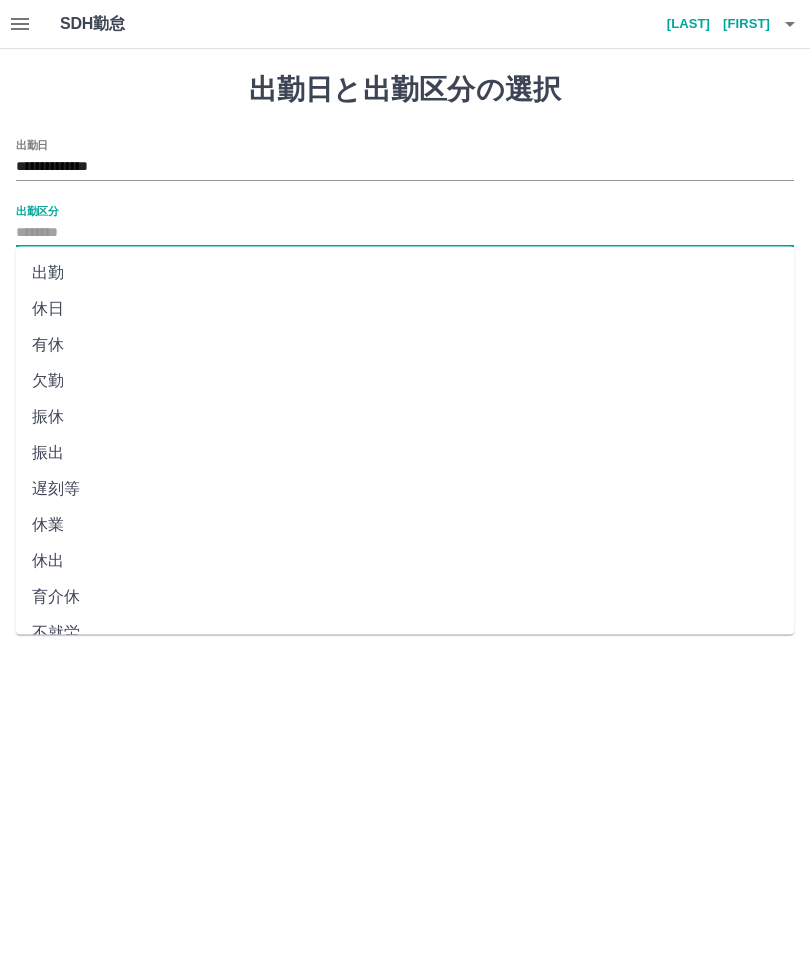 click on "出勤" at bounding box center (405, 273) 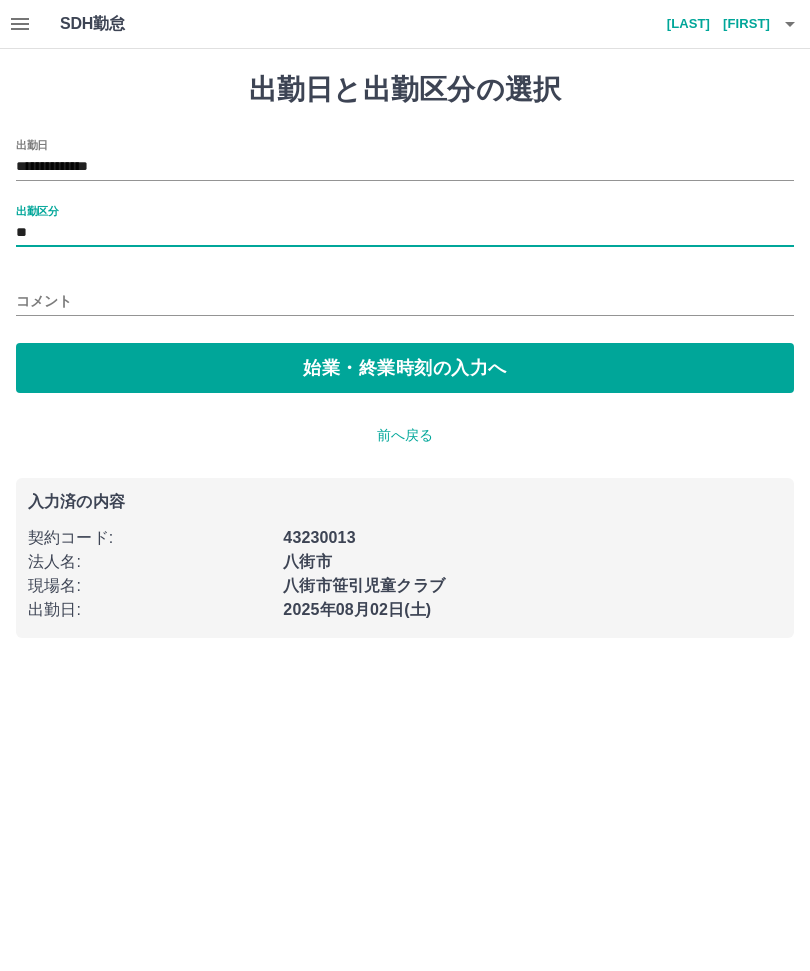 click on "始業・終業時刻の入力へ" at bounding box center (405, 368) 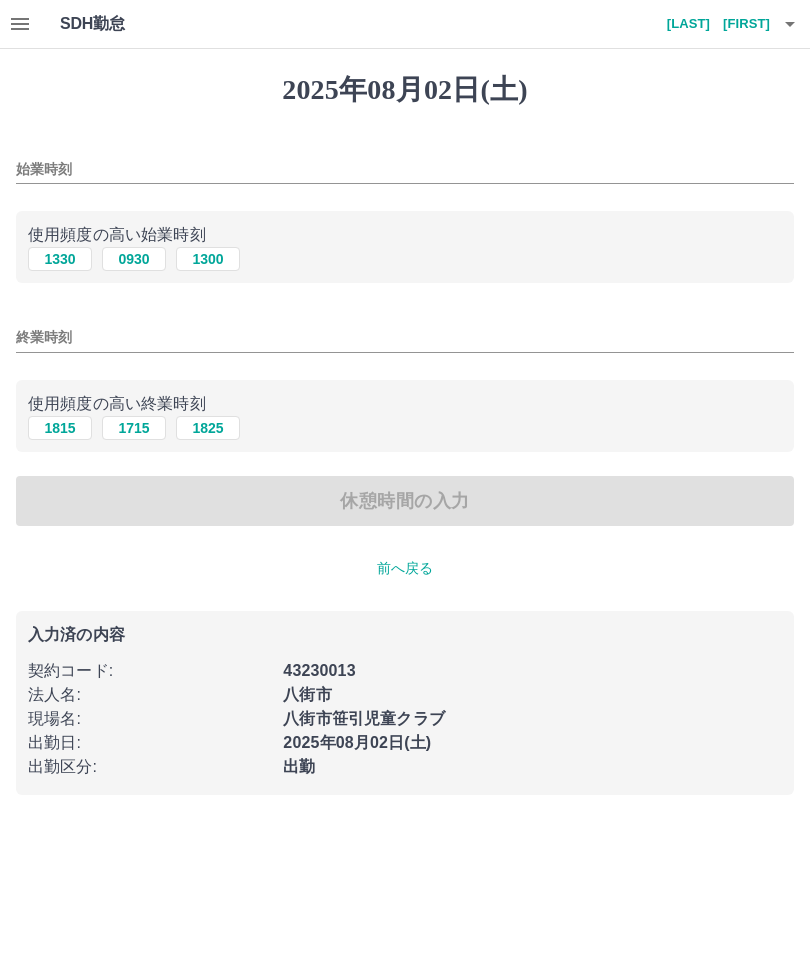 click on "始業時刻" at bounding box center (405, 169) 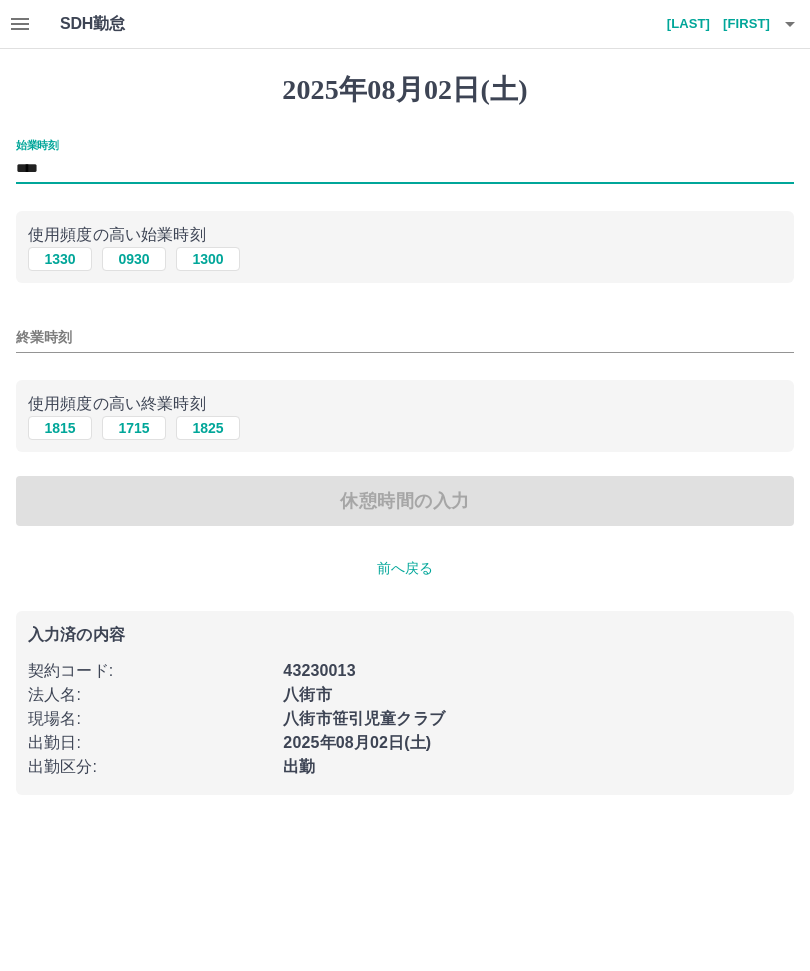 type on "****" 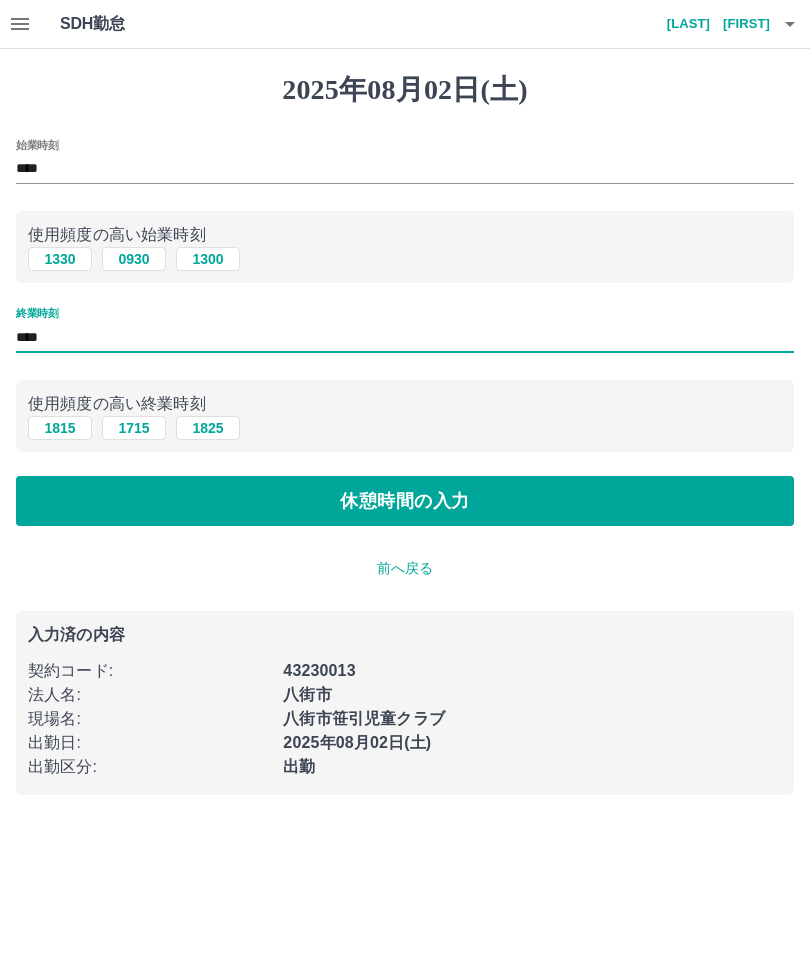 type on "****" 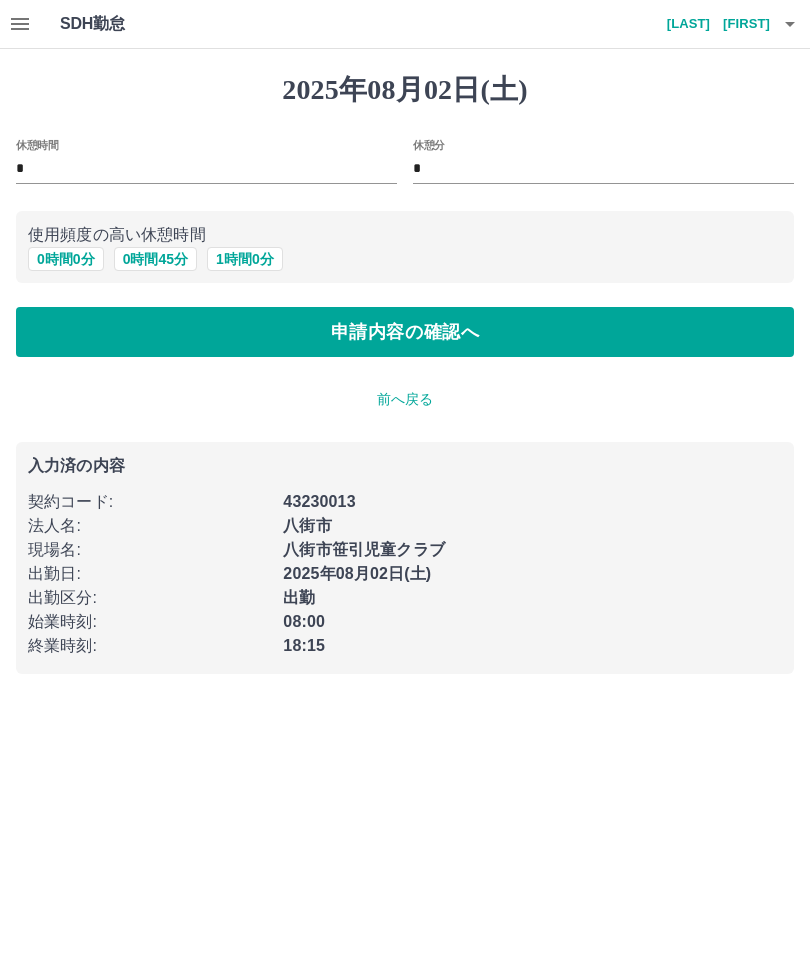 click on "*" at bounding box center (206, 169) 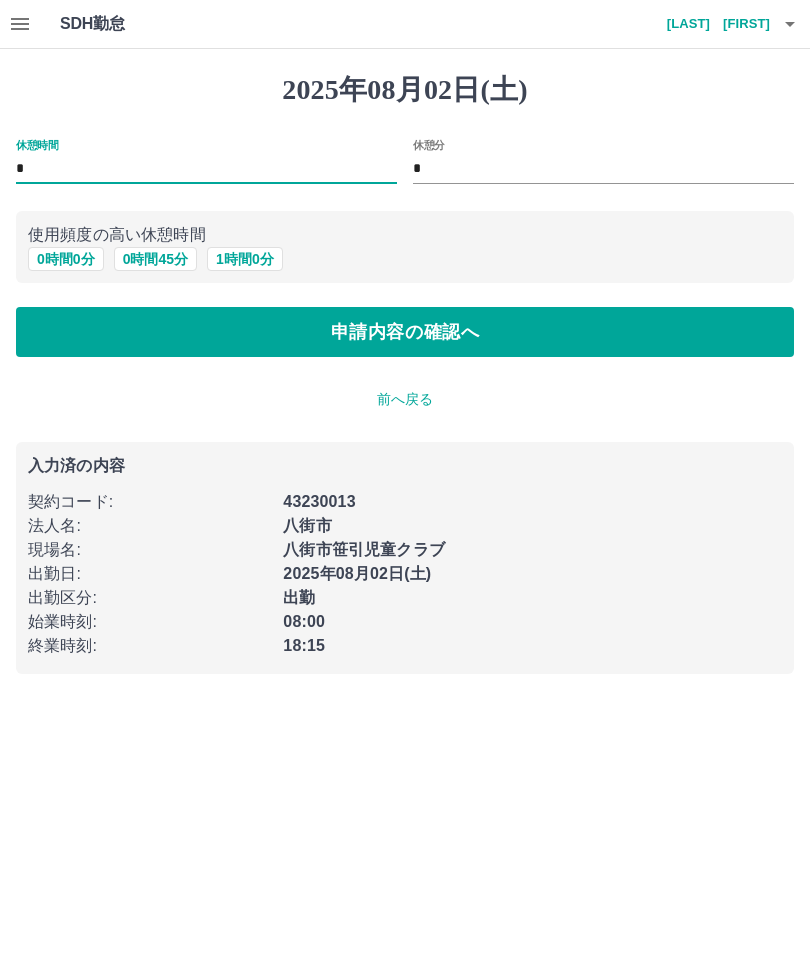 type on "*" 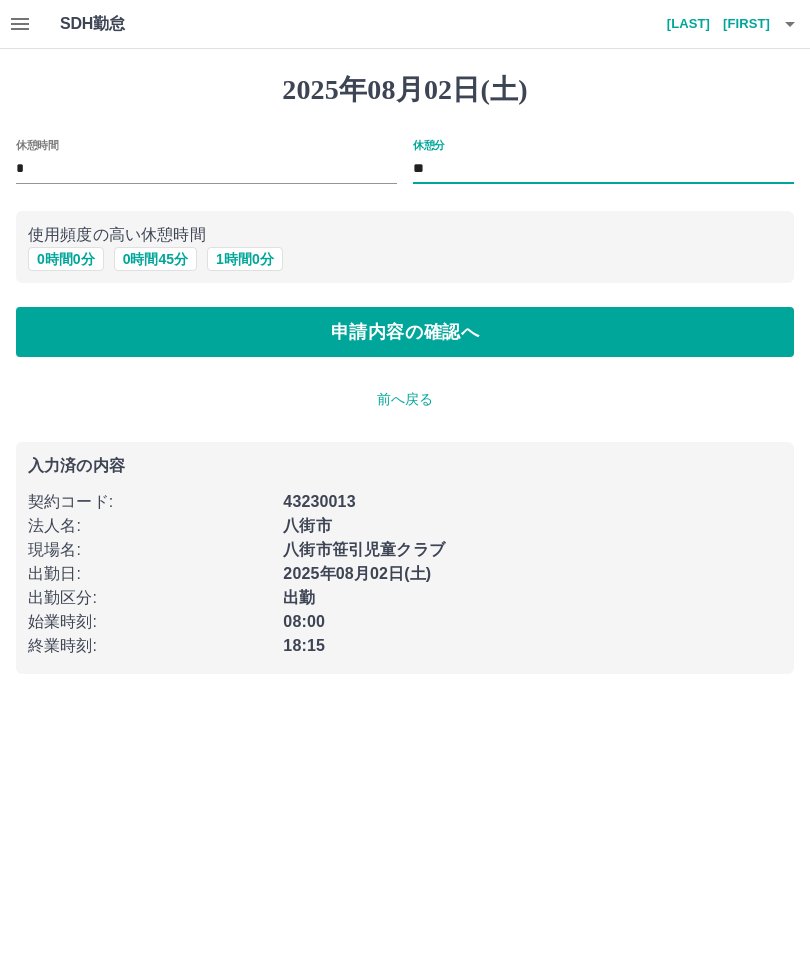 type on "**" 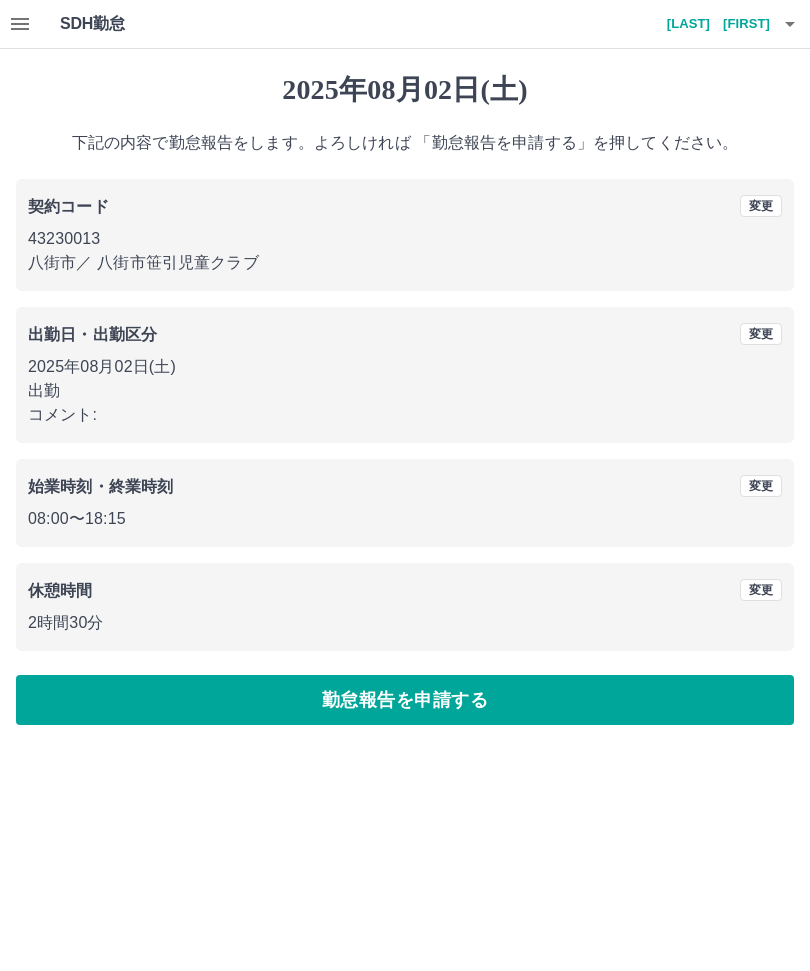 click on "勤怠報告を申請する" at bounding box center [405, 700] 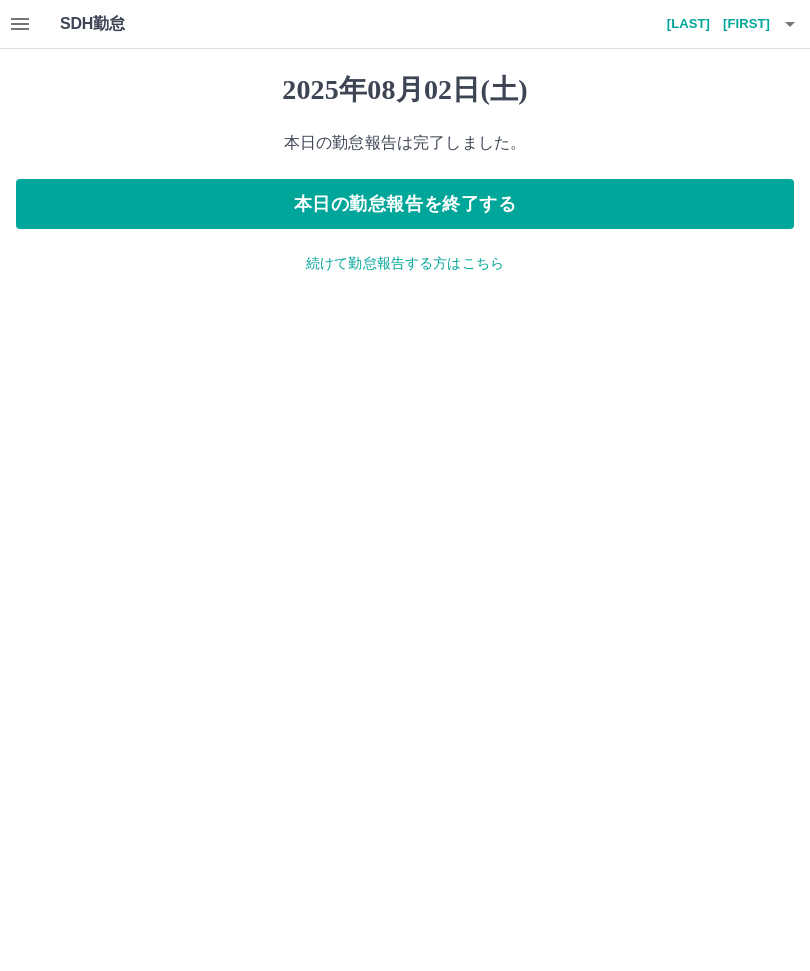 click 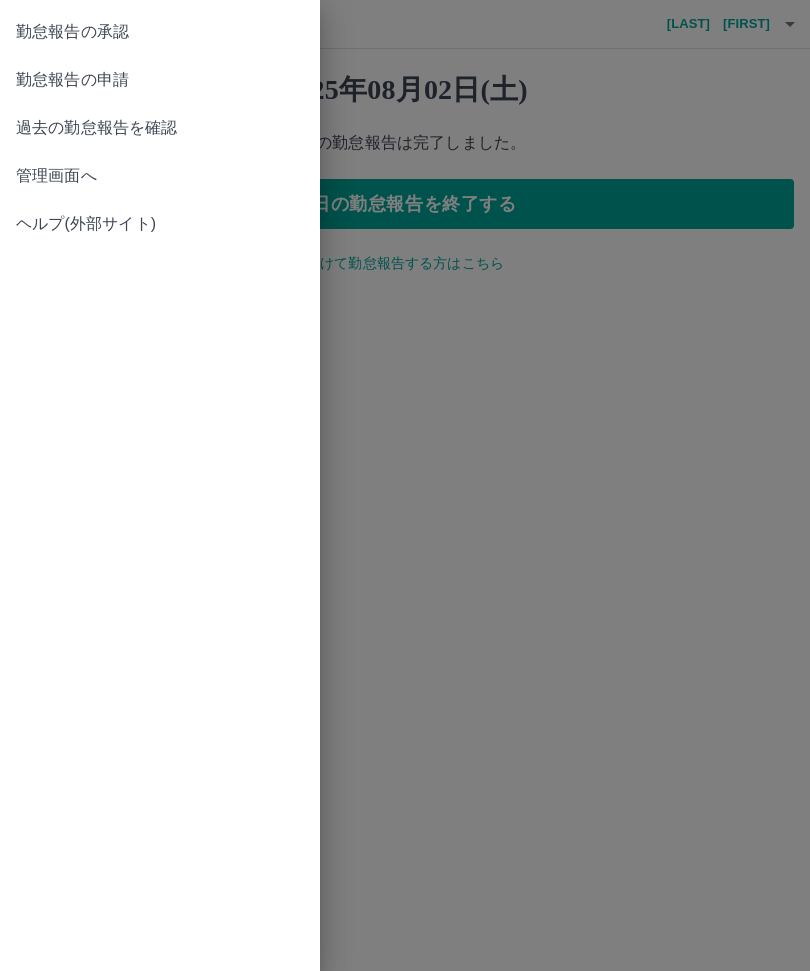 click on "勤怠報告の承認" at bounding box center (160, 32) 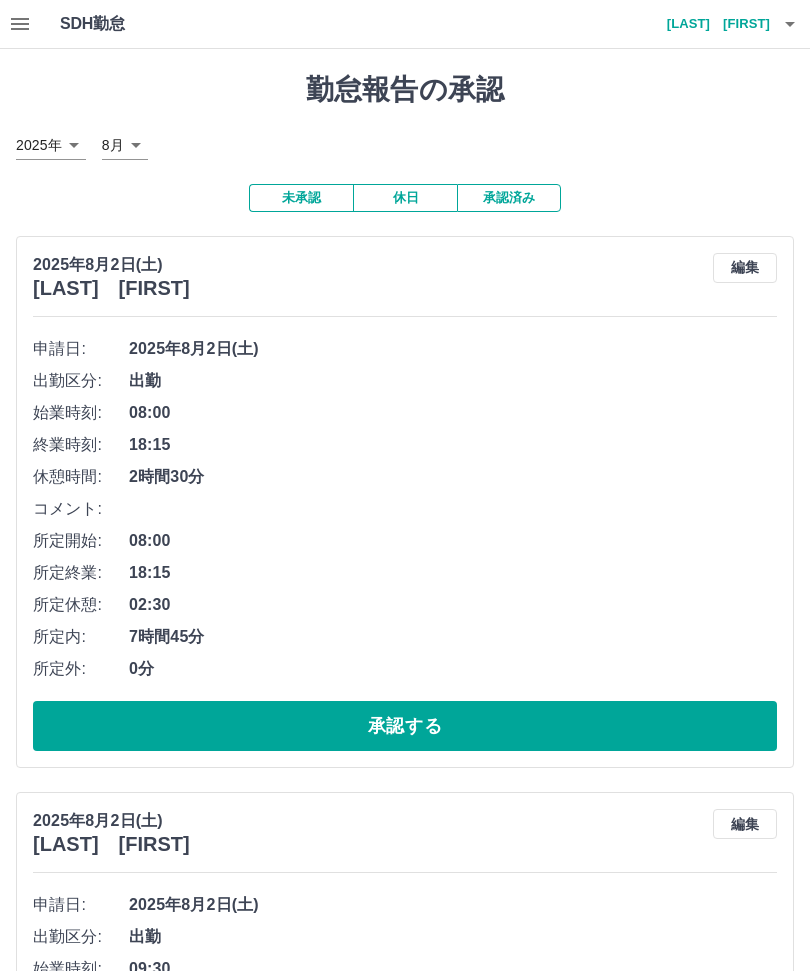 click on "承認する" at bounding box center [405, 726] 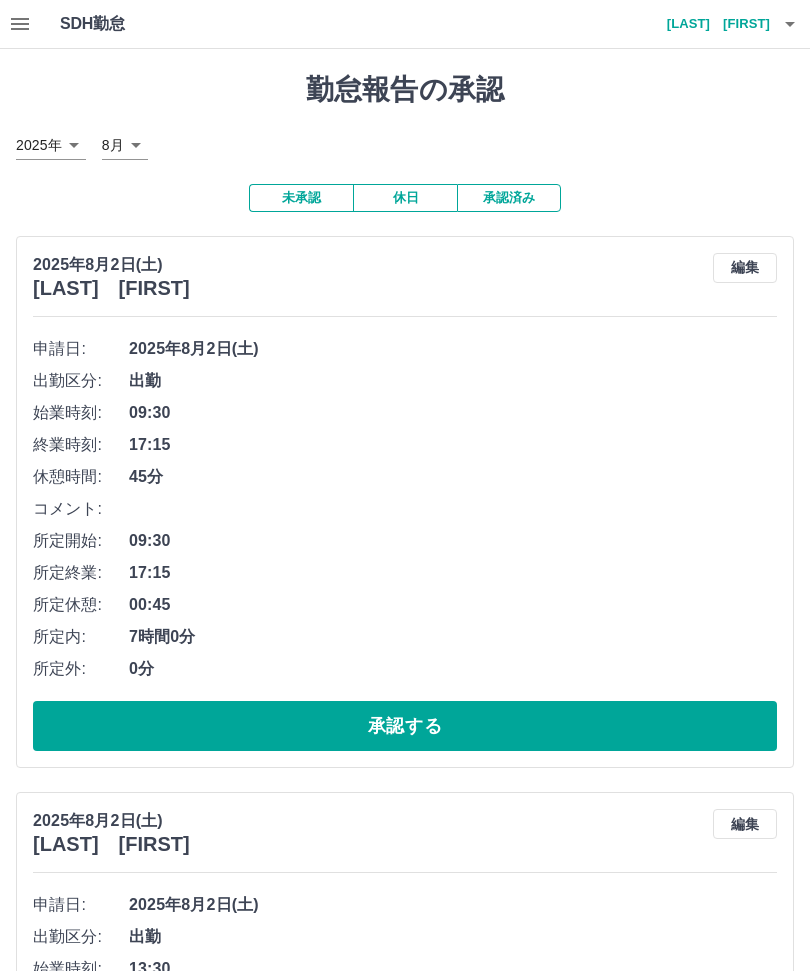 click on "承認する" at bounding box center (405, 726) 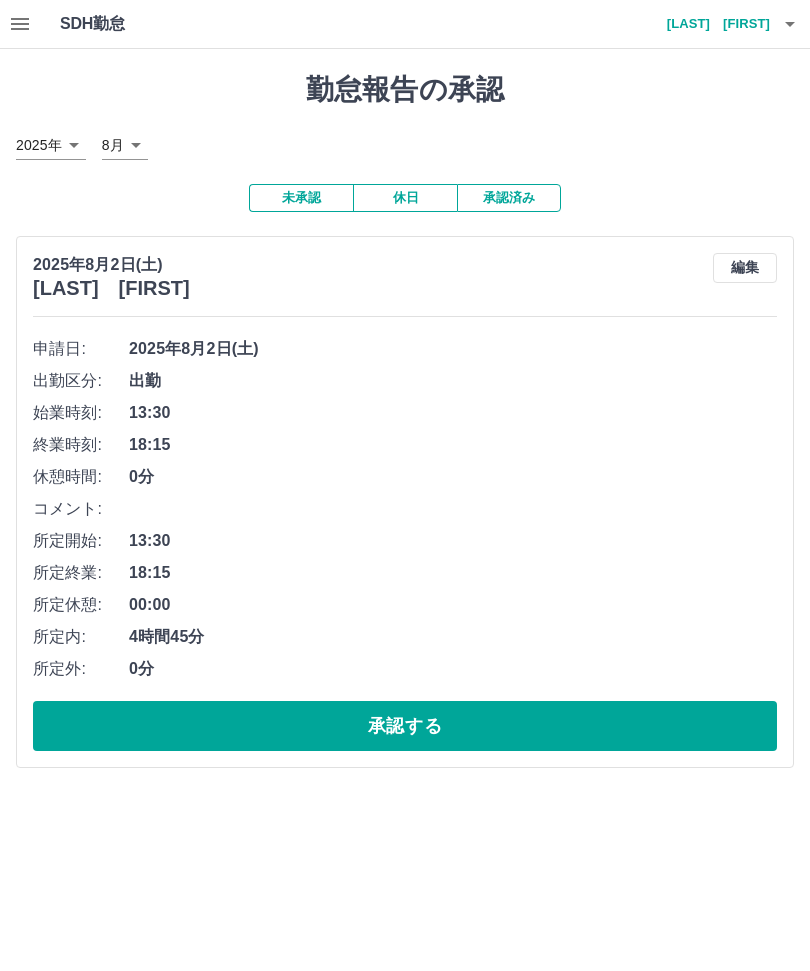 click on "承認する" at bounding box center (405, 726) 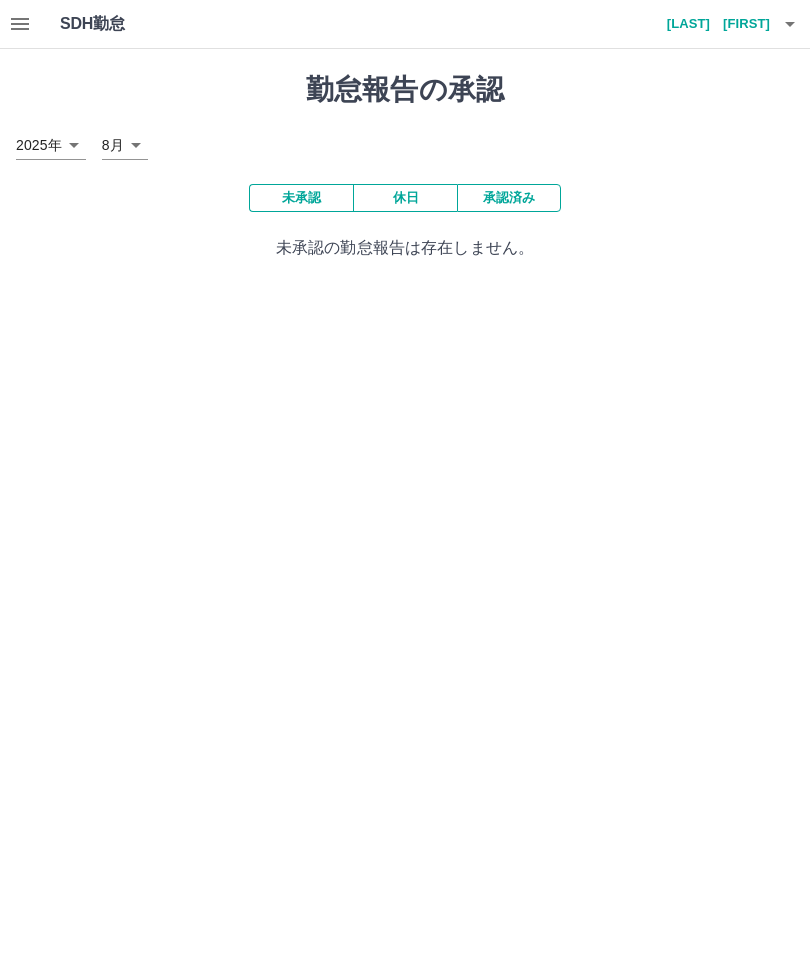 click at bounding box center (790, 24) 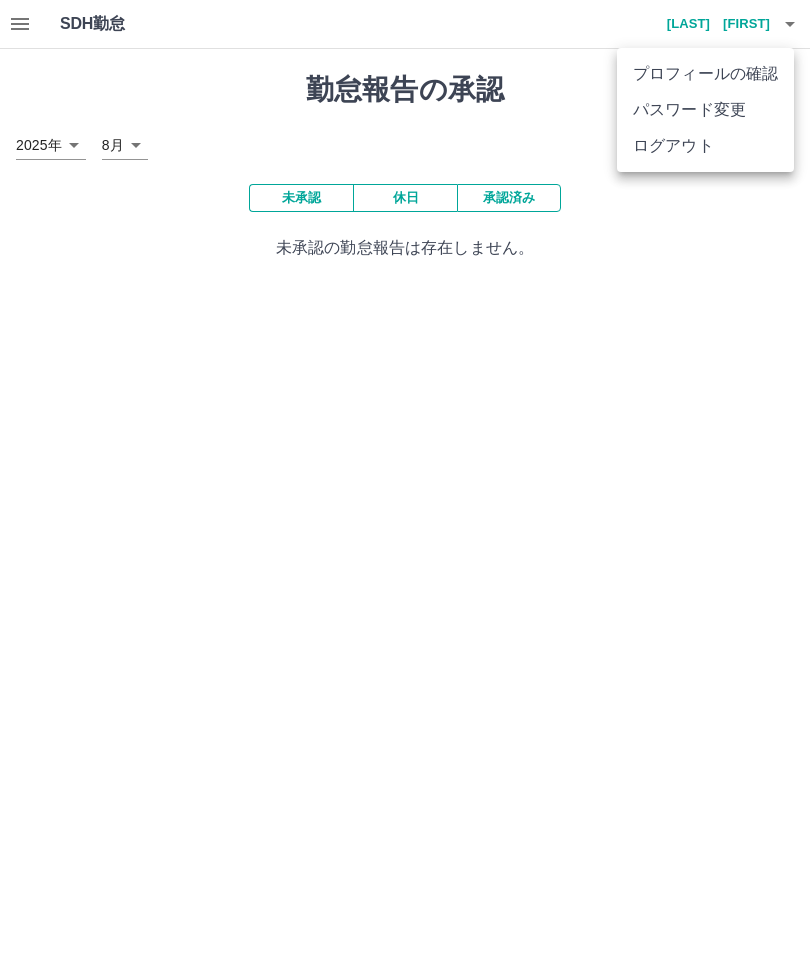 click on "ログアウト" at bounding box center (705, 146) 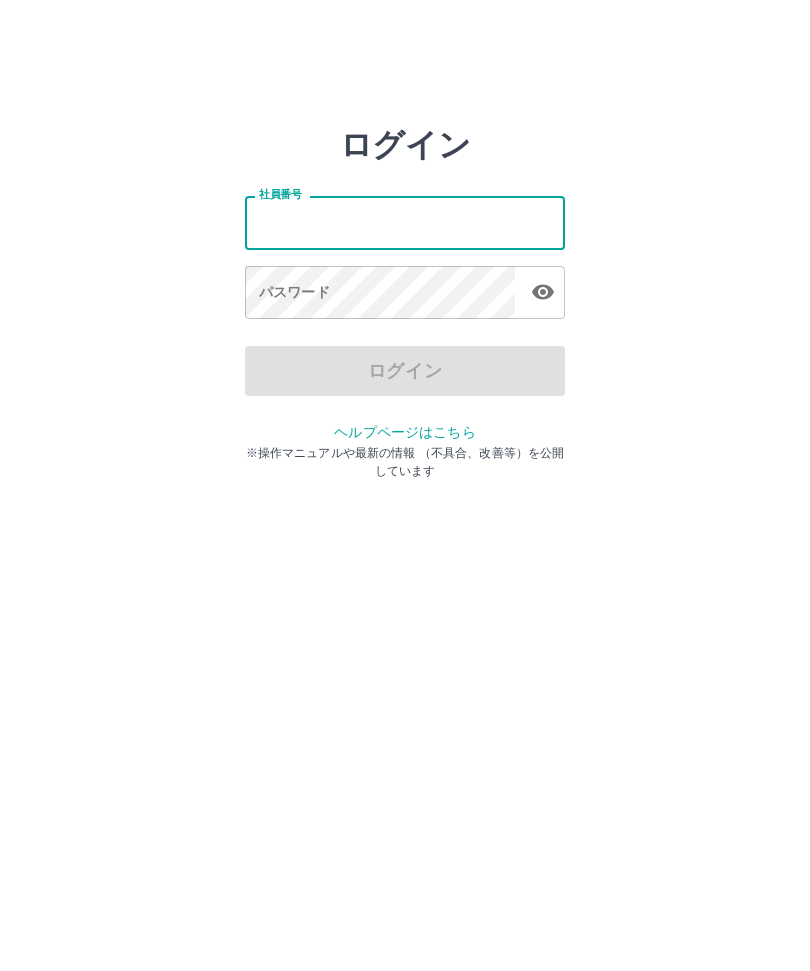 scroll, scrollTop: 0, scrollLeft: 0, axis: both 